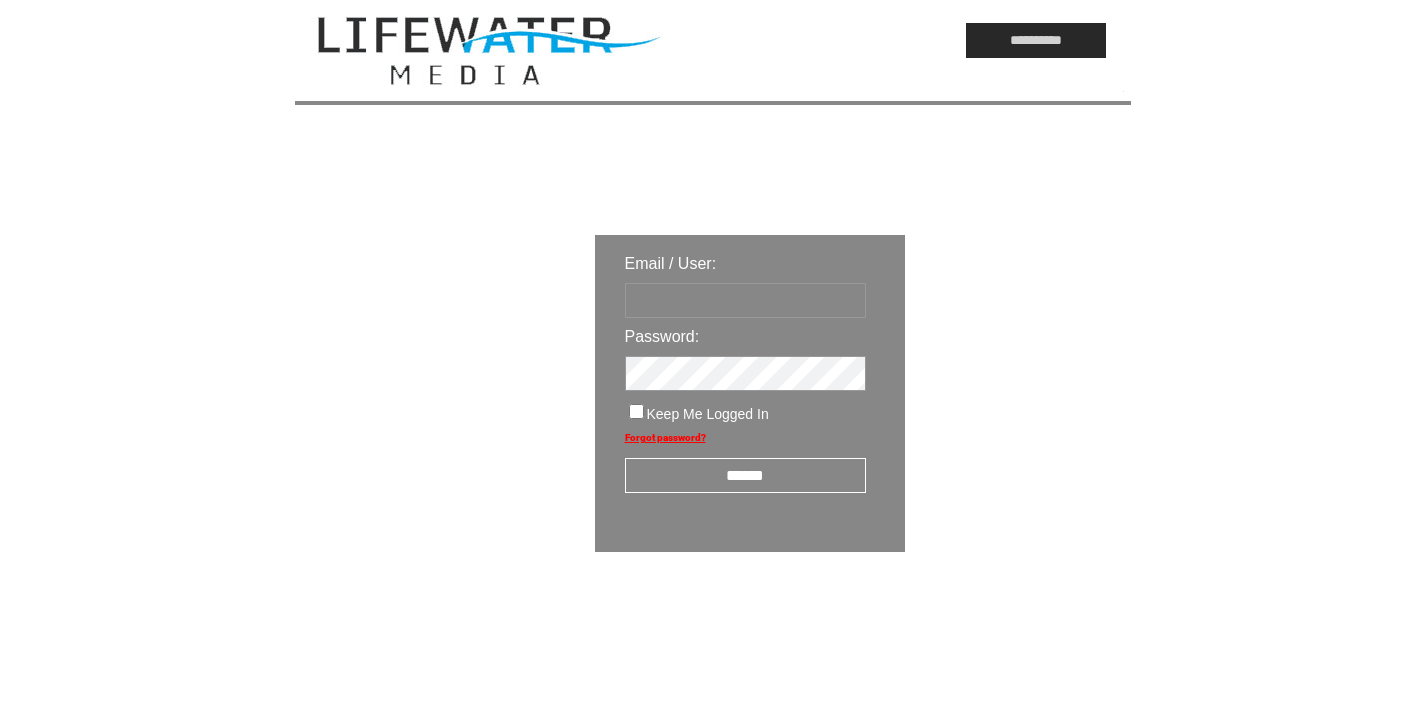 scroll, scrollTop: 0, scrollLeft: 0, axis: both 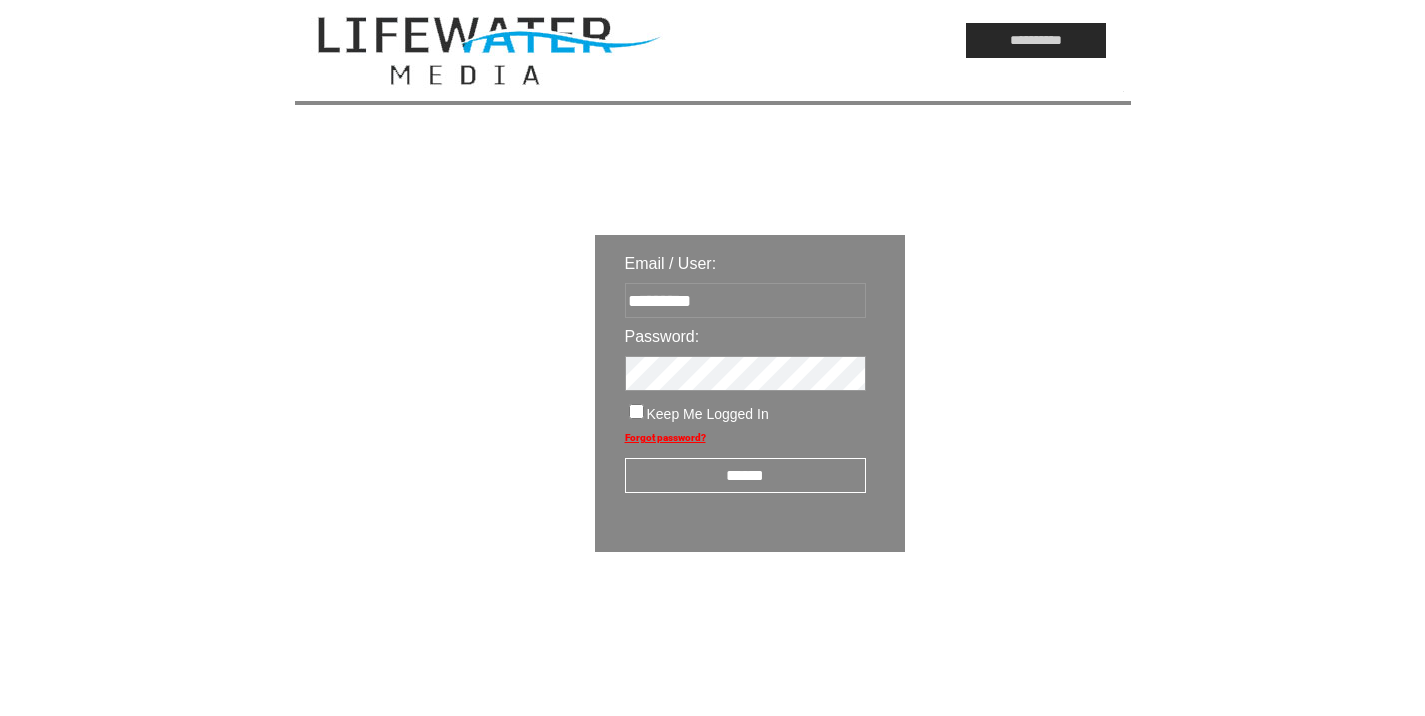 click on "******" at bounding box center [745, 475] 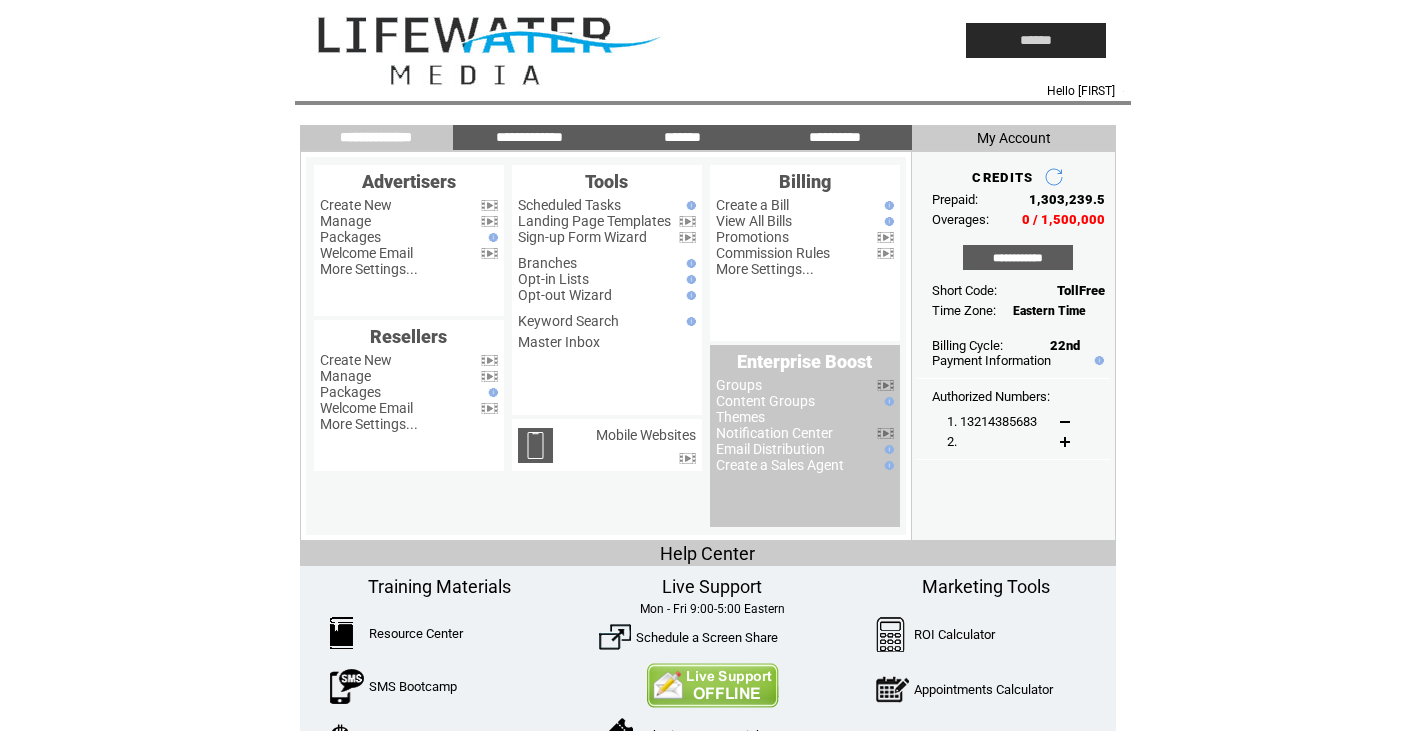 scroll, scrollTop: 0, scrollLeft: 0, axis: both 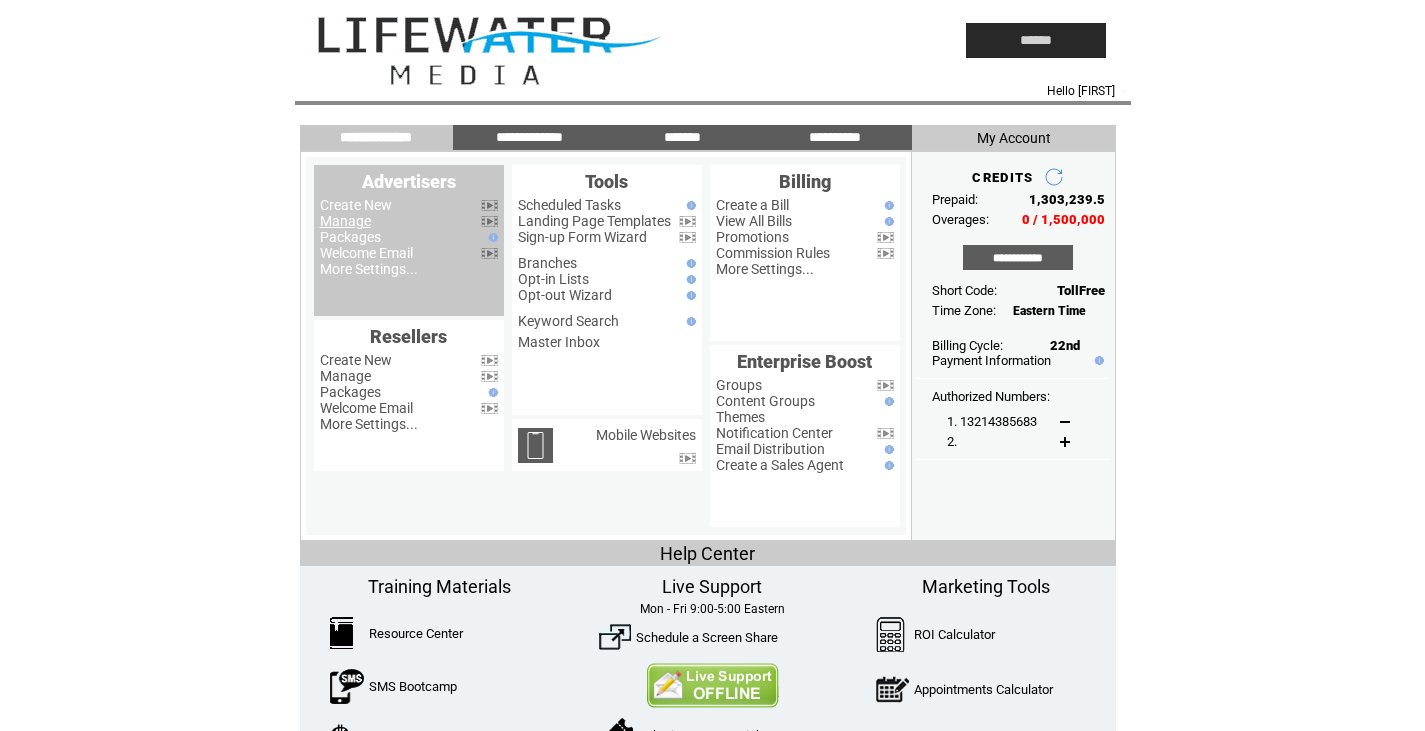 click on "Manage" at bounding box center [345, 221] 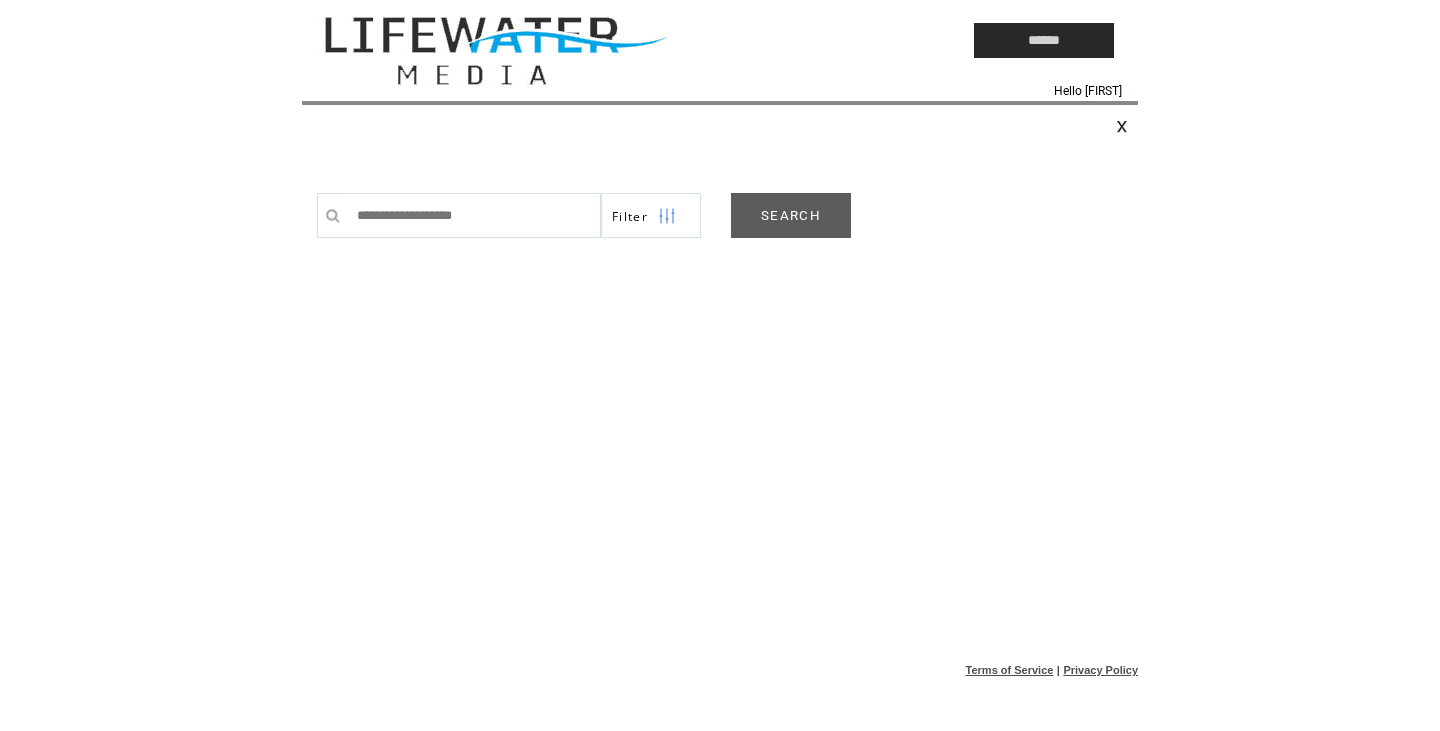 scroll, scrollTop: 0, scrollLeft: 0, axis: both 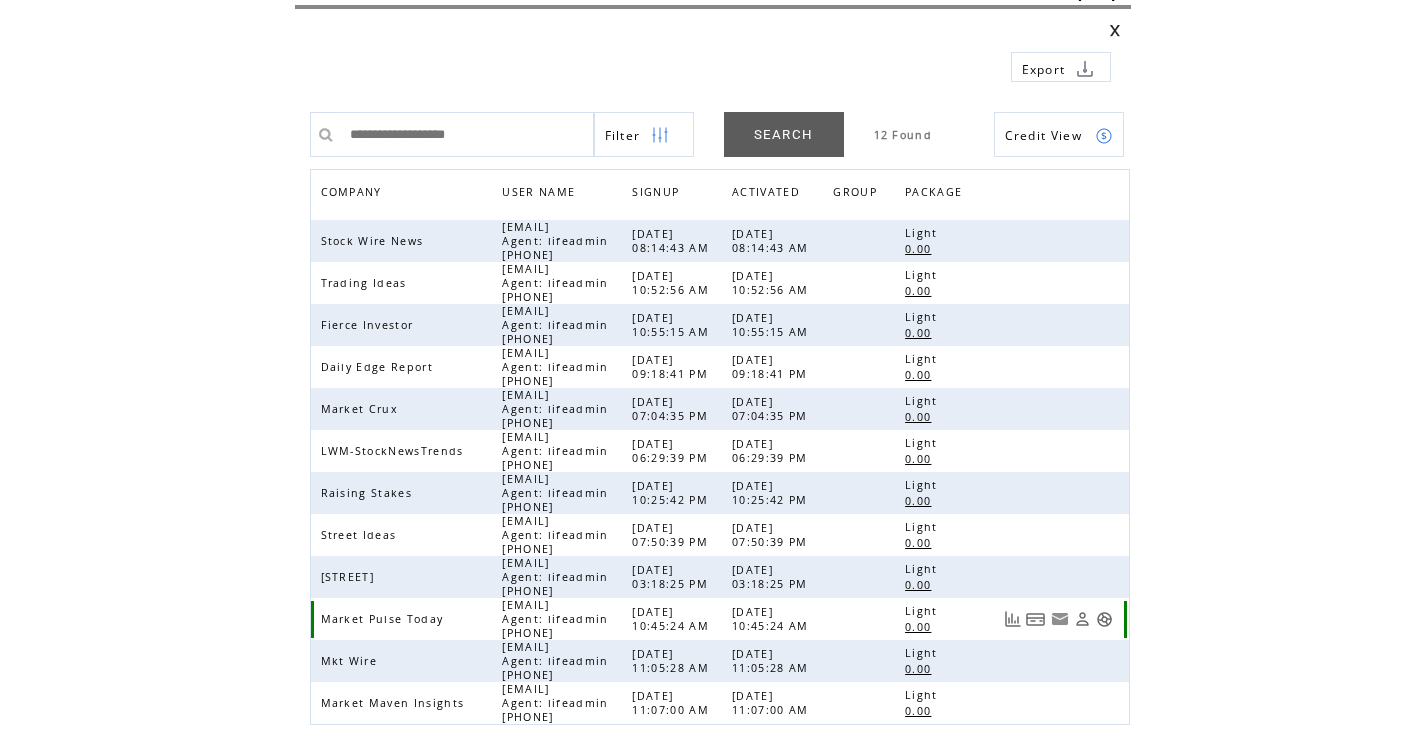 click at bounding box center [1104, 619] 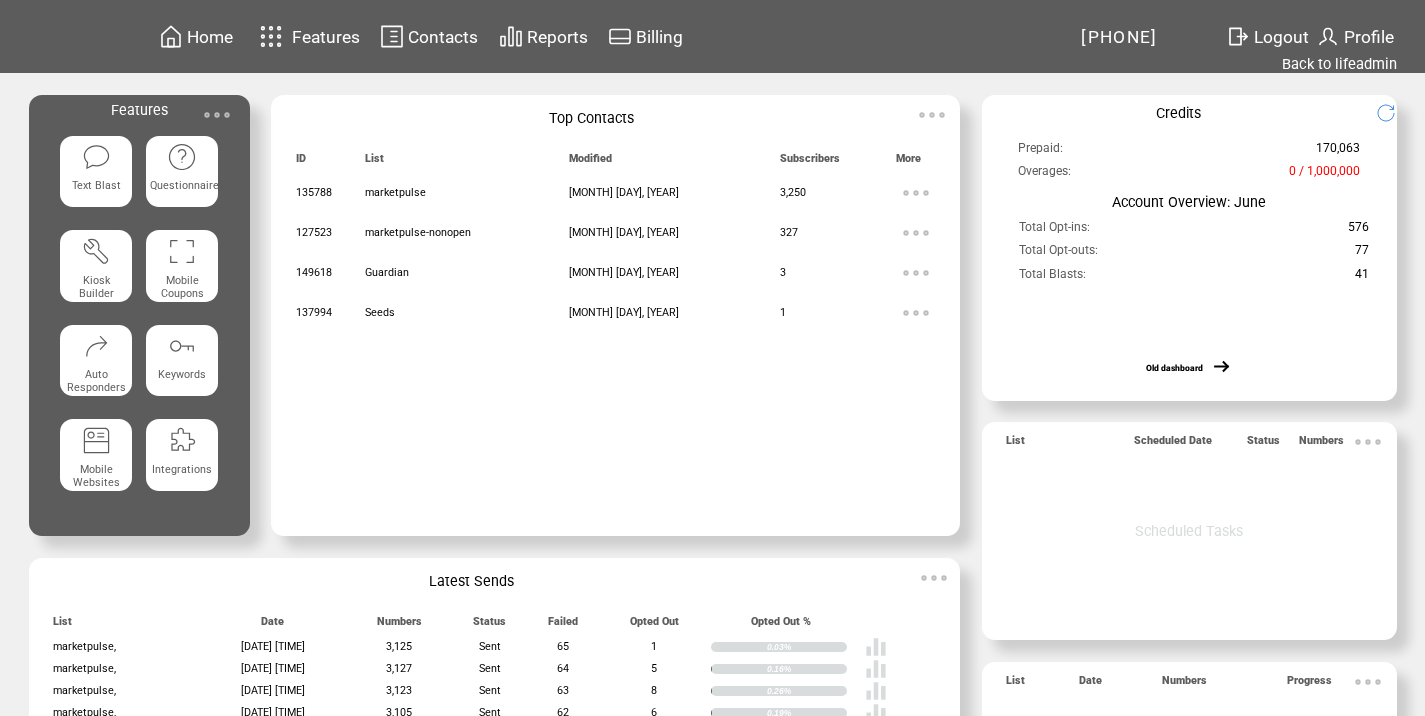 scroll, scrollTop: 0, scrollLeft: 0, axis: both 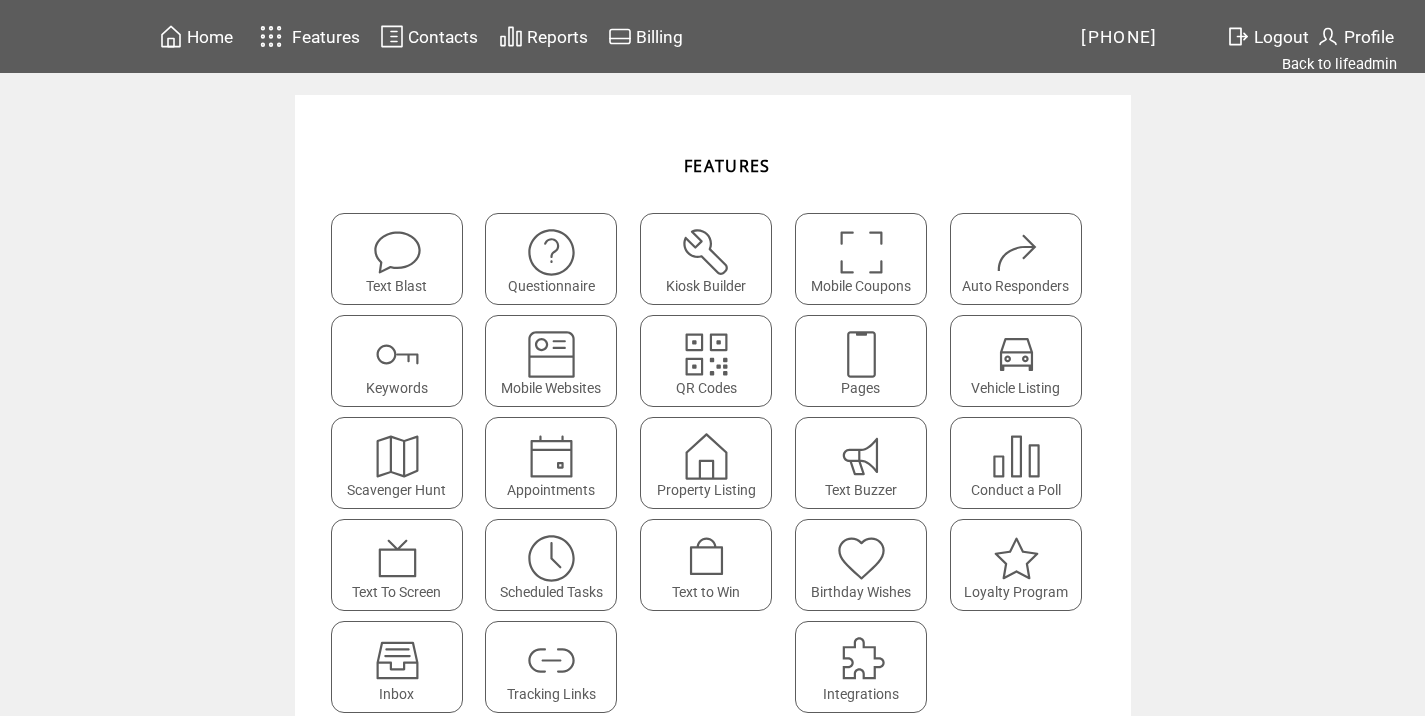 click at bounding box center (551, 660) 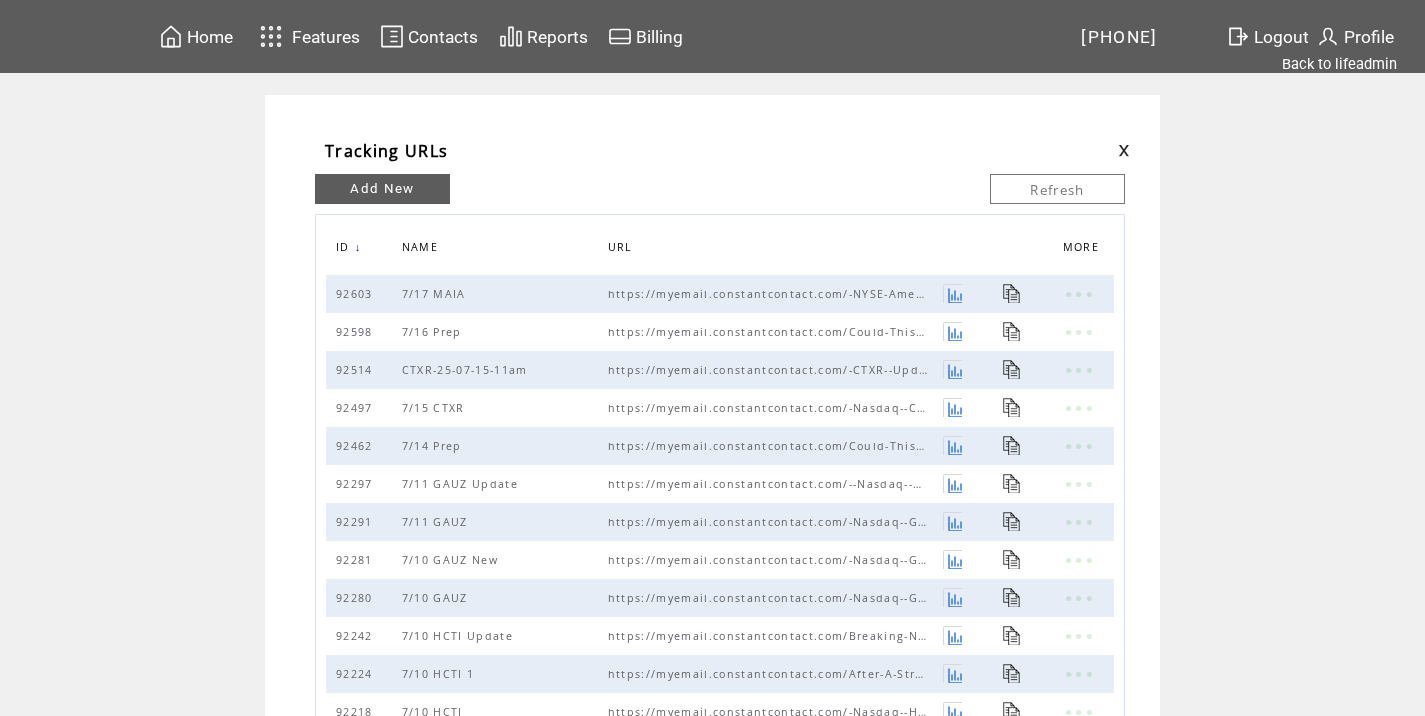 scroll, scrollTop: 0, scrollLeft: 0, axis: both 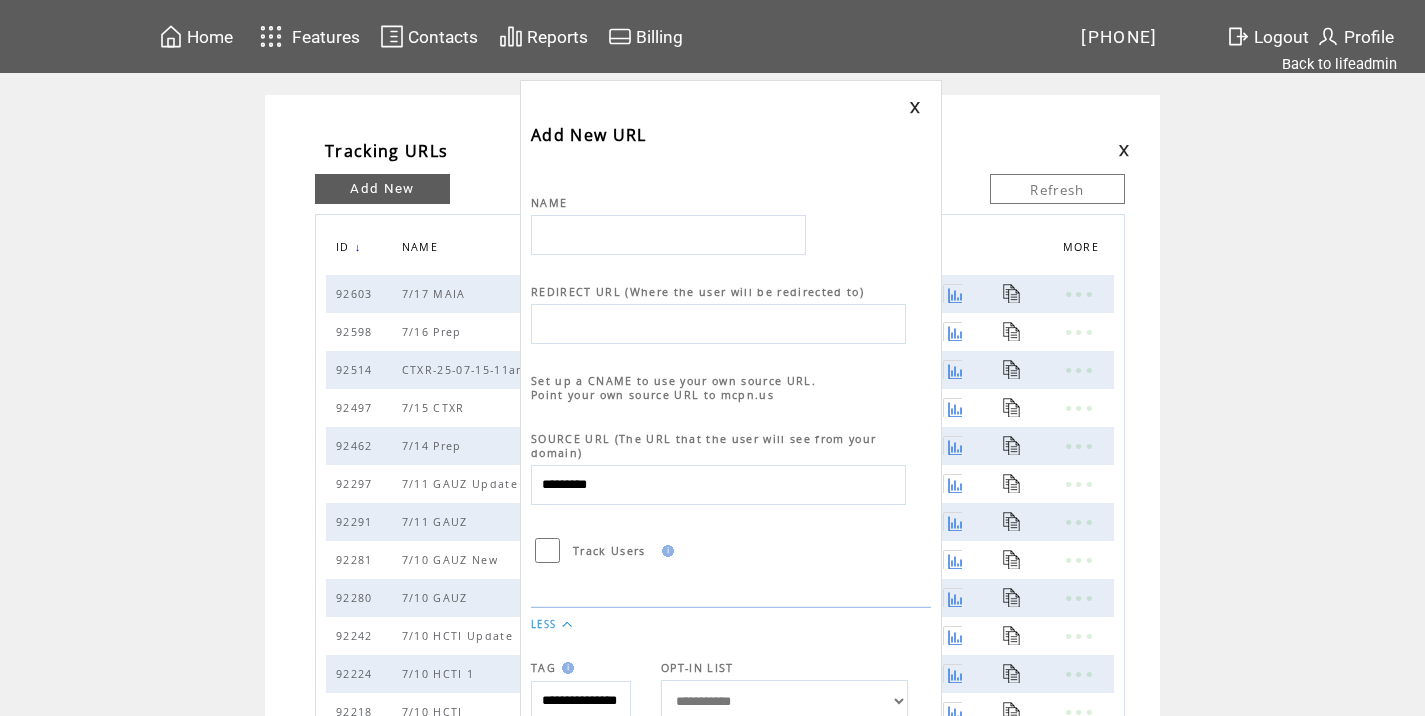 click at bounding box center [668, 235] 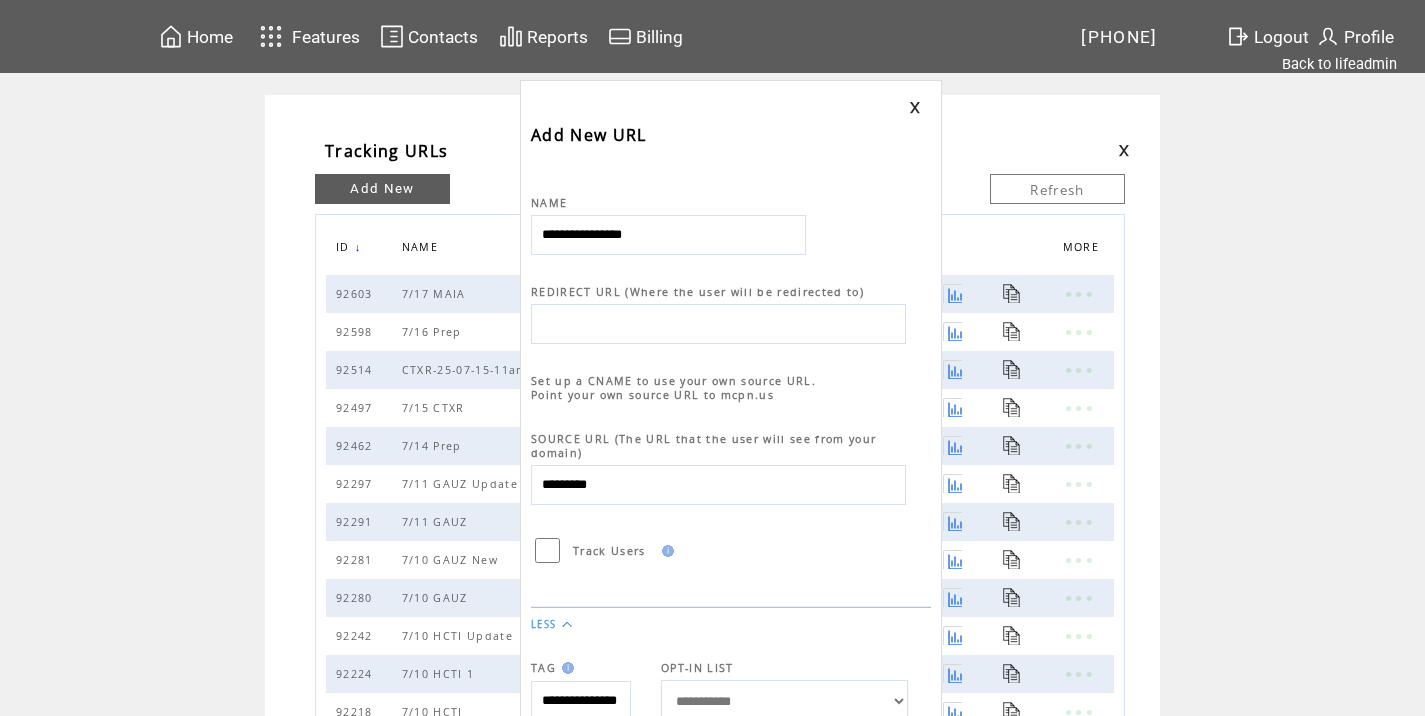 type on "**********" 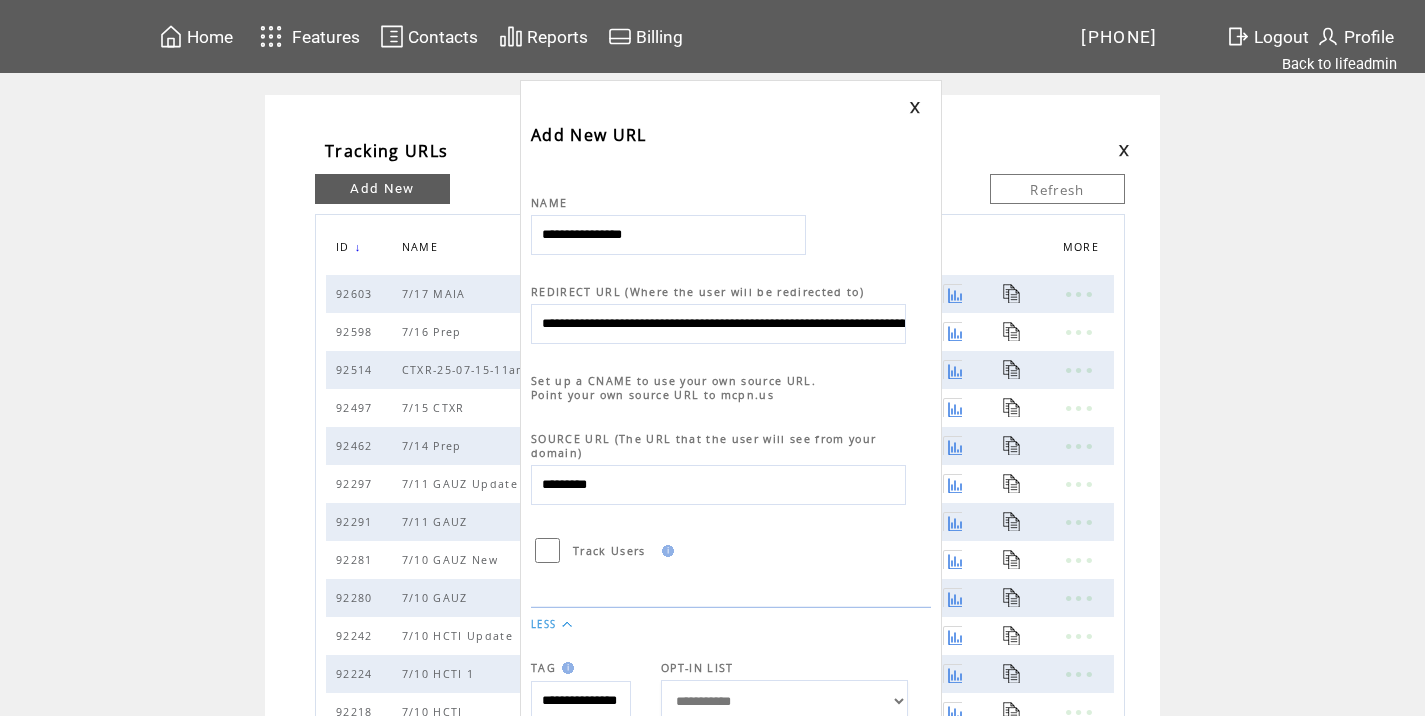 scroll, scrollTop: 0, scrollLeft: 894, axis: horizontal 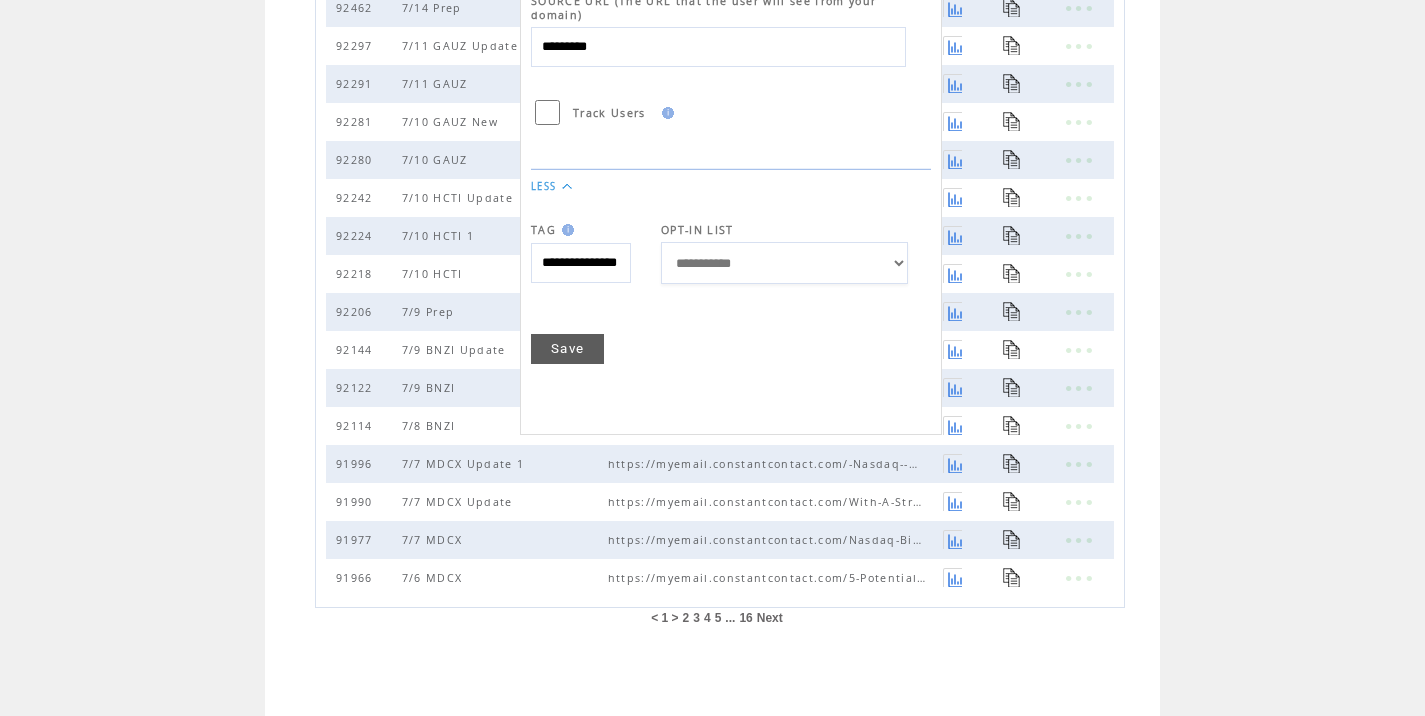 type on "**********" 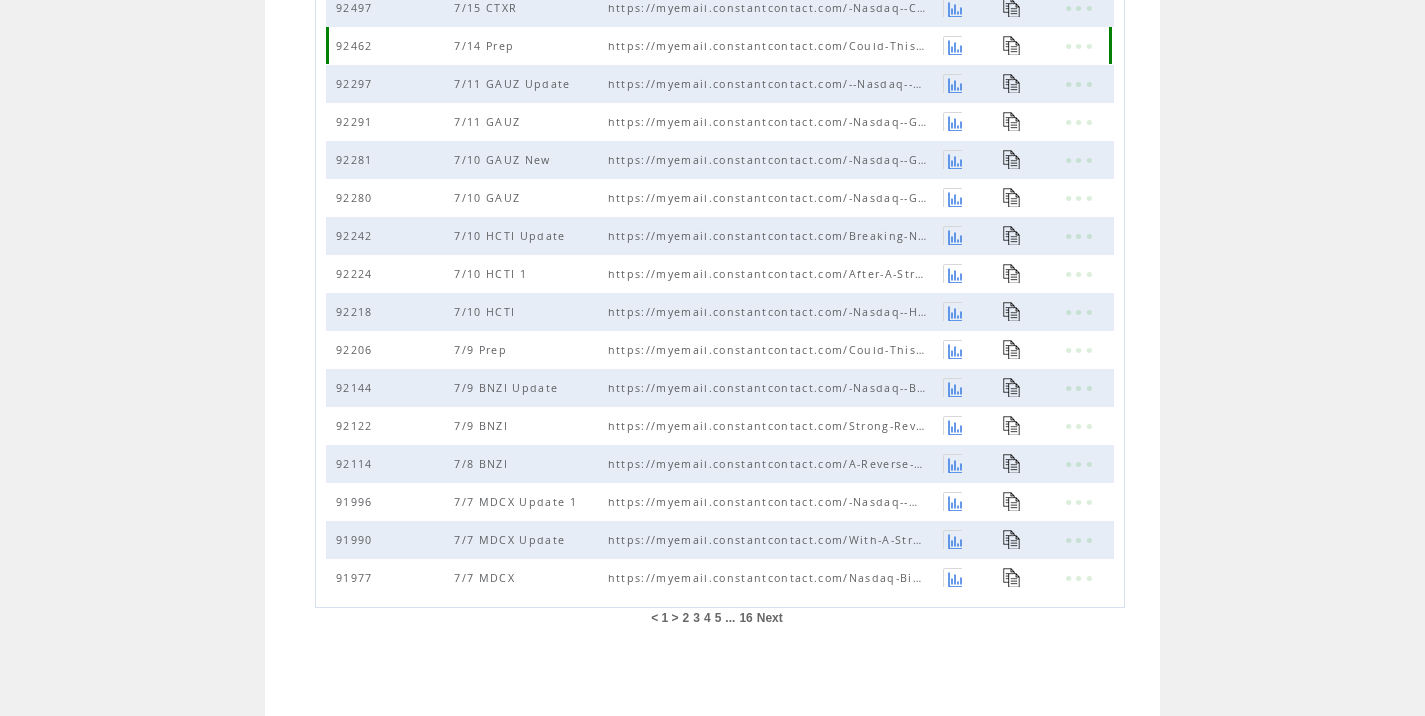 scroll, scrollTop: 0, scrollLeft: 0, axis: both 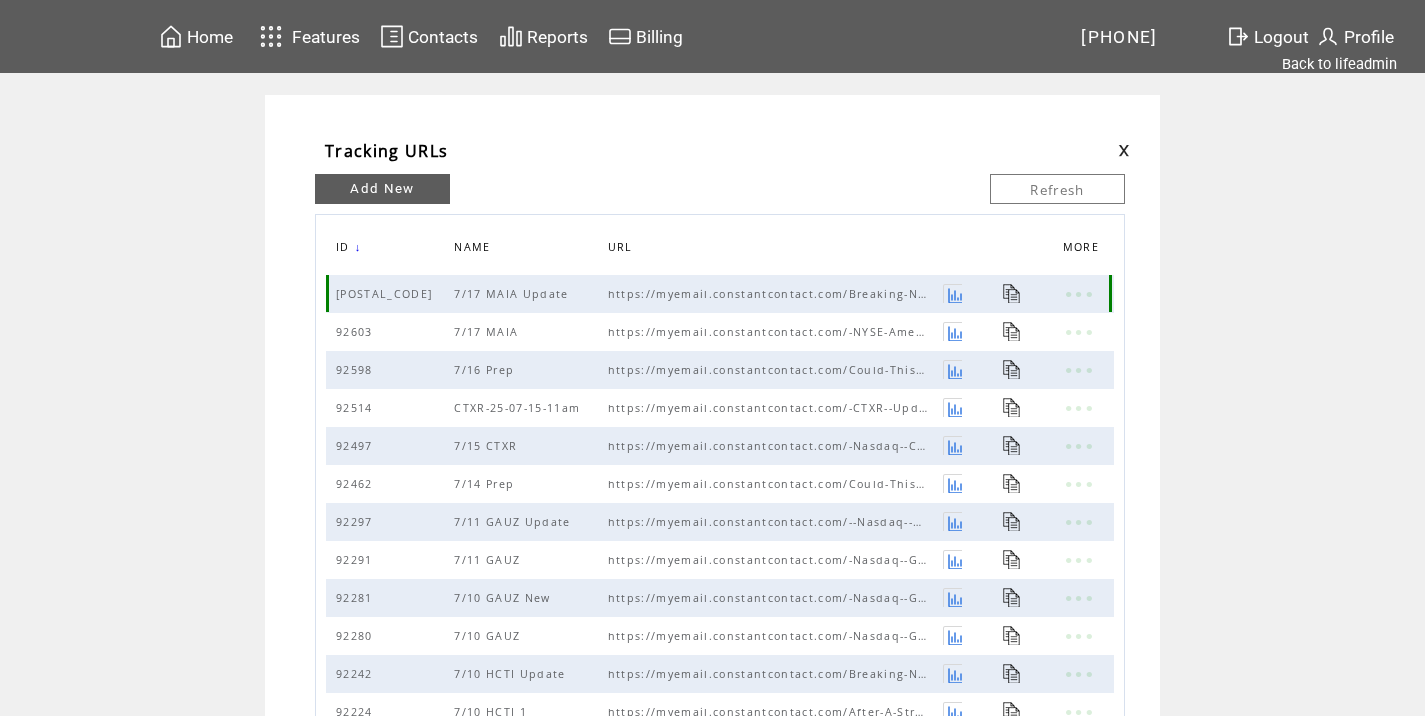 click at bounding box center (1033, 294) 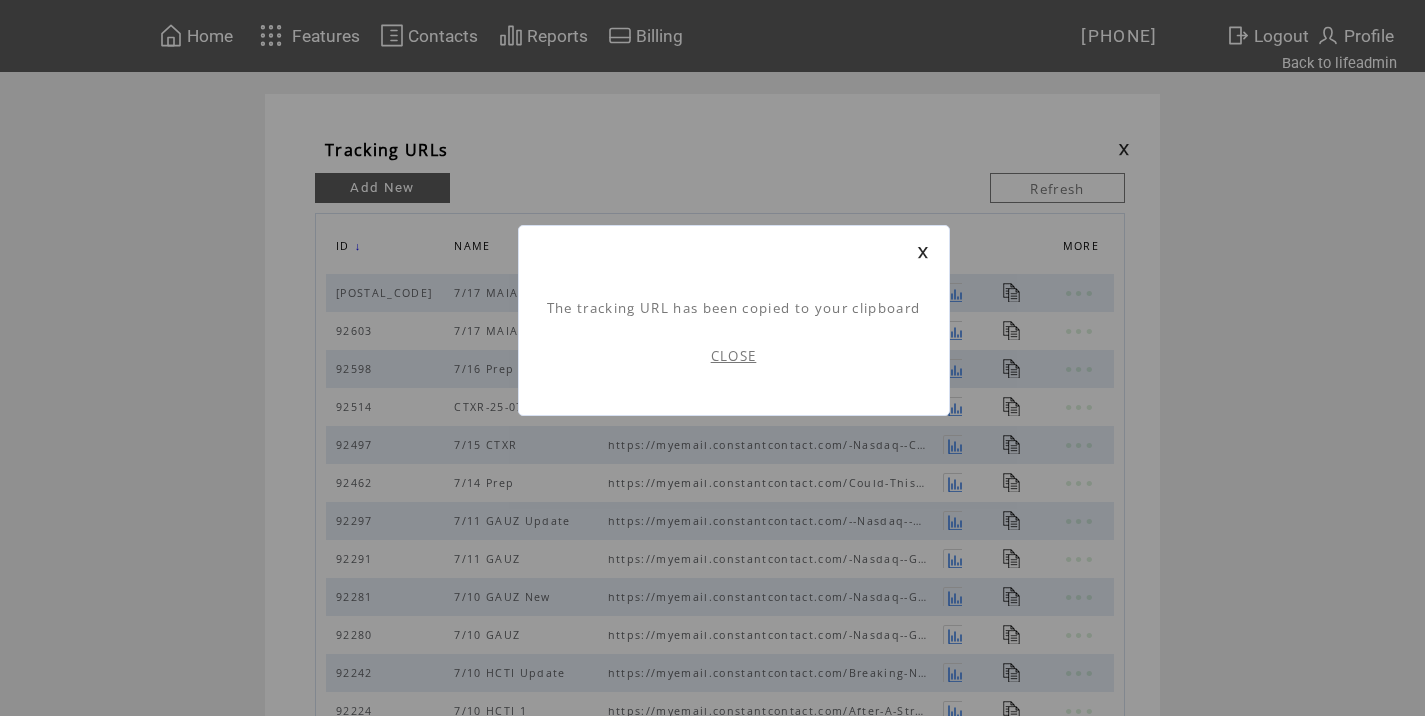 click on "CLOSE" at bounding box center [734, 356] 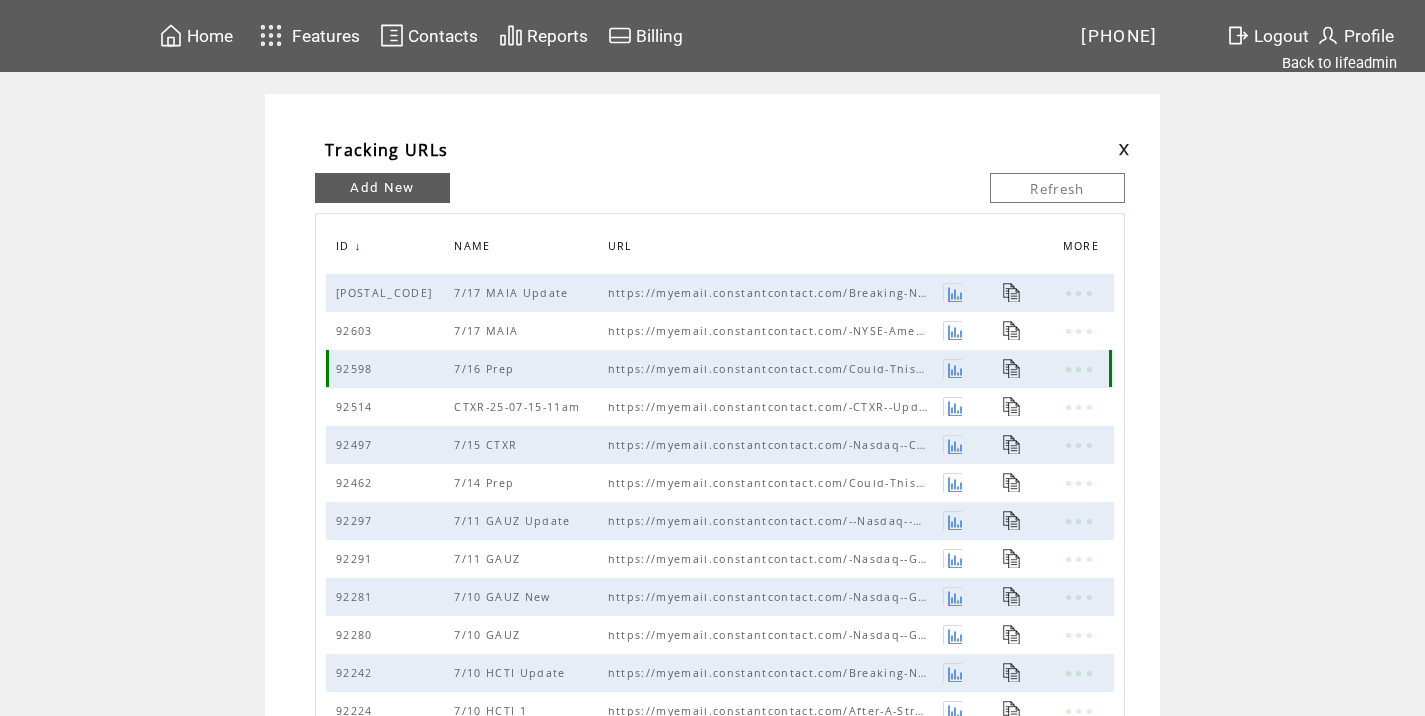 scroll, scrollTop: 0, scrollLeft: 0, axis: both 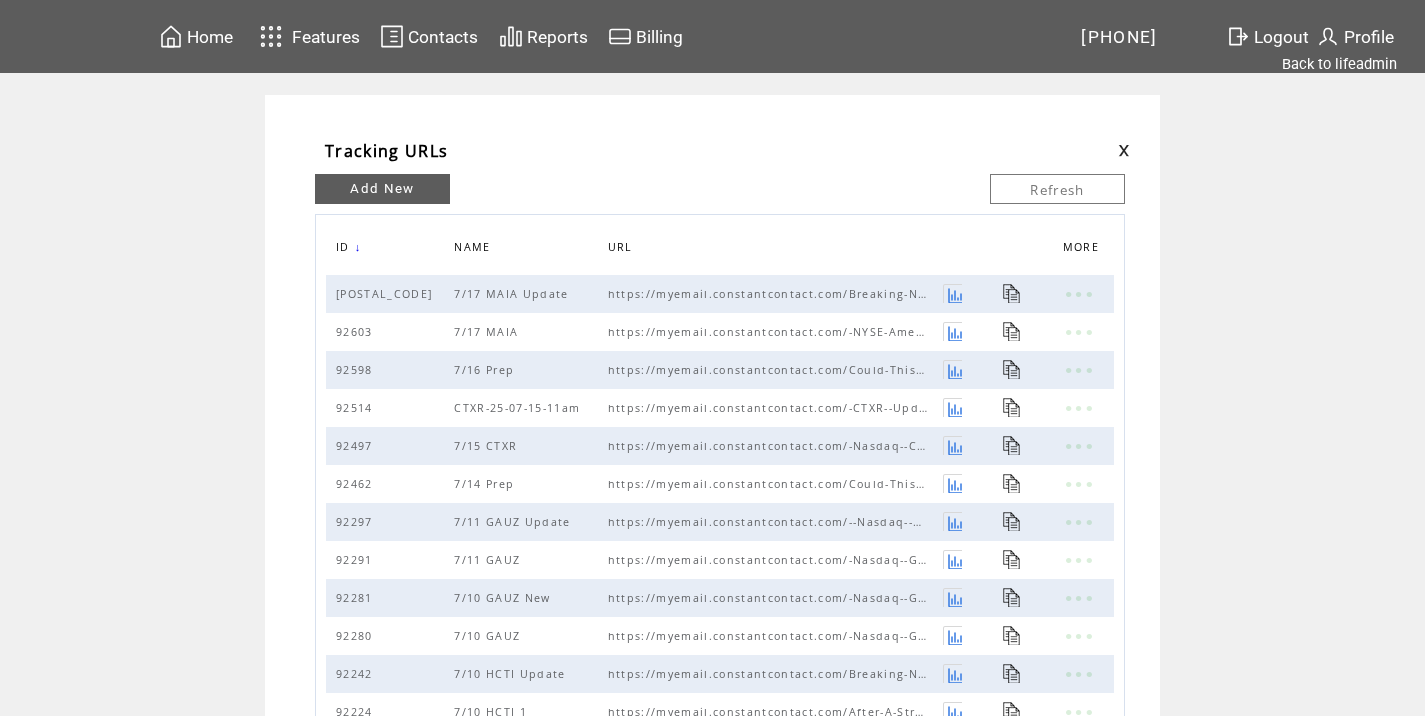 click at bounding box center (1124, 150) 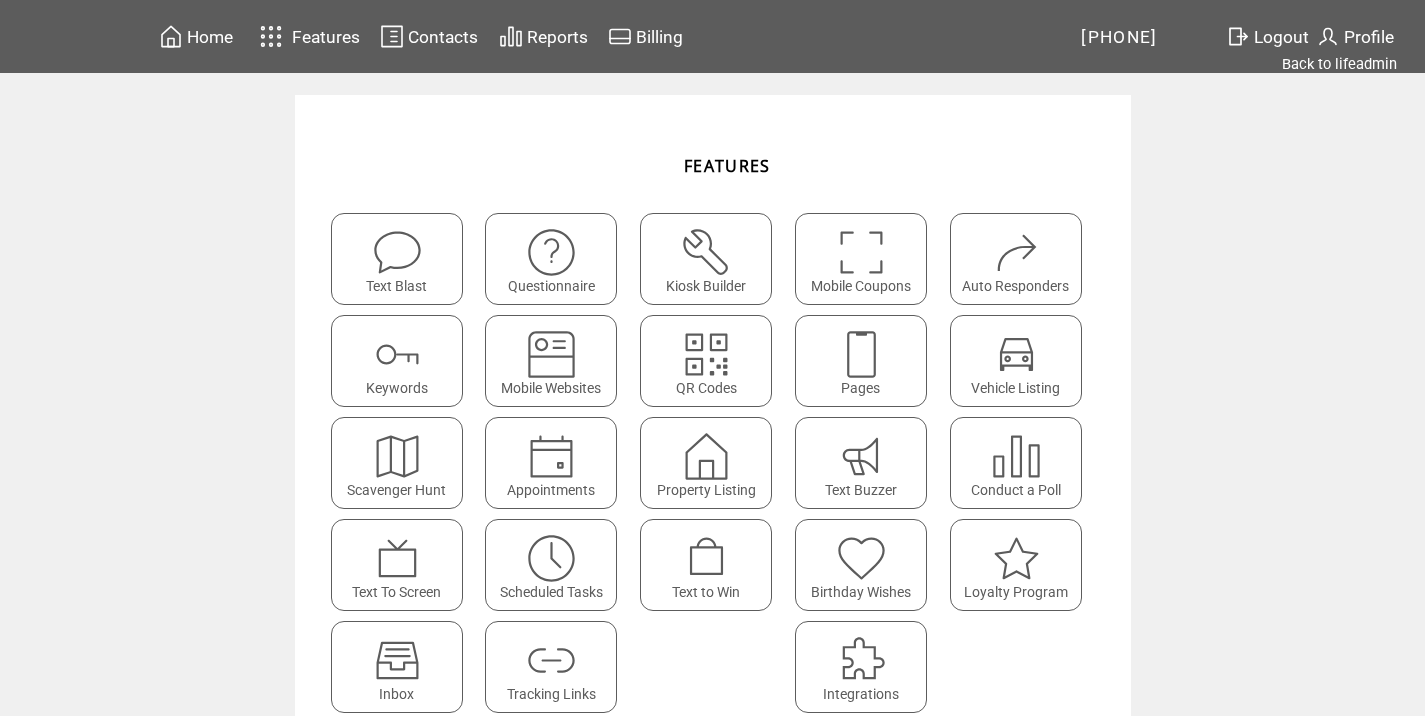 scroll, scrollTop: 0, scrollLeft: 0, axis: both 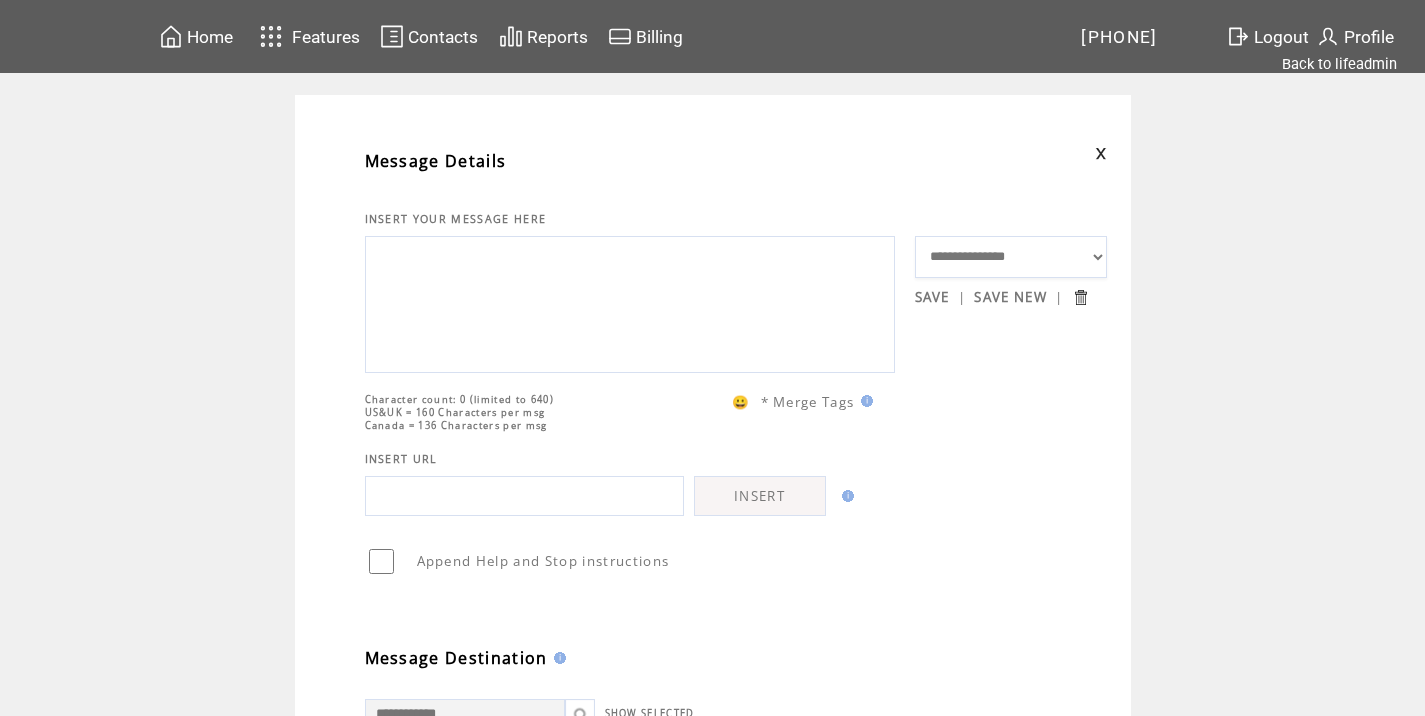 click at bounding box center (630, 302) 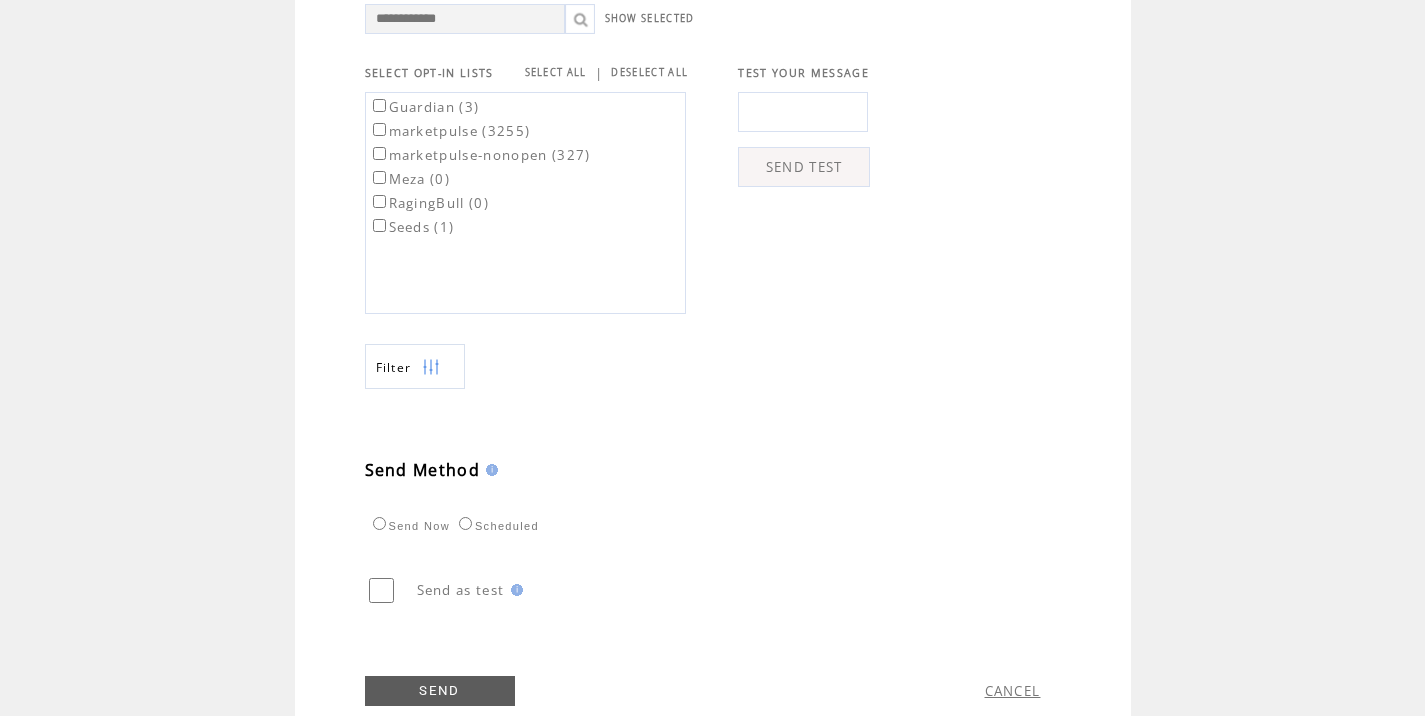 scroll, scrollTop: 774, scrollLeft: 0, axis: vertical 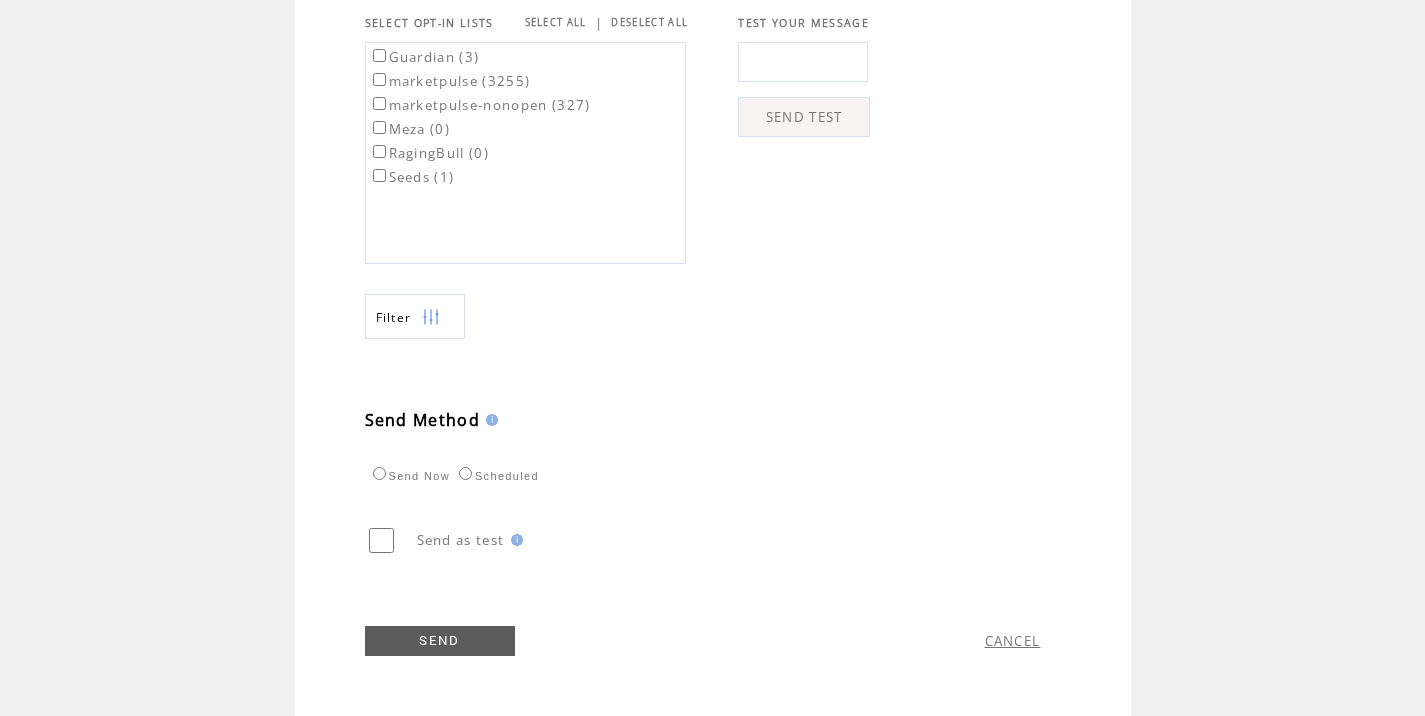 type on "**********" 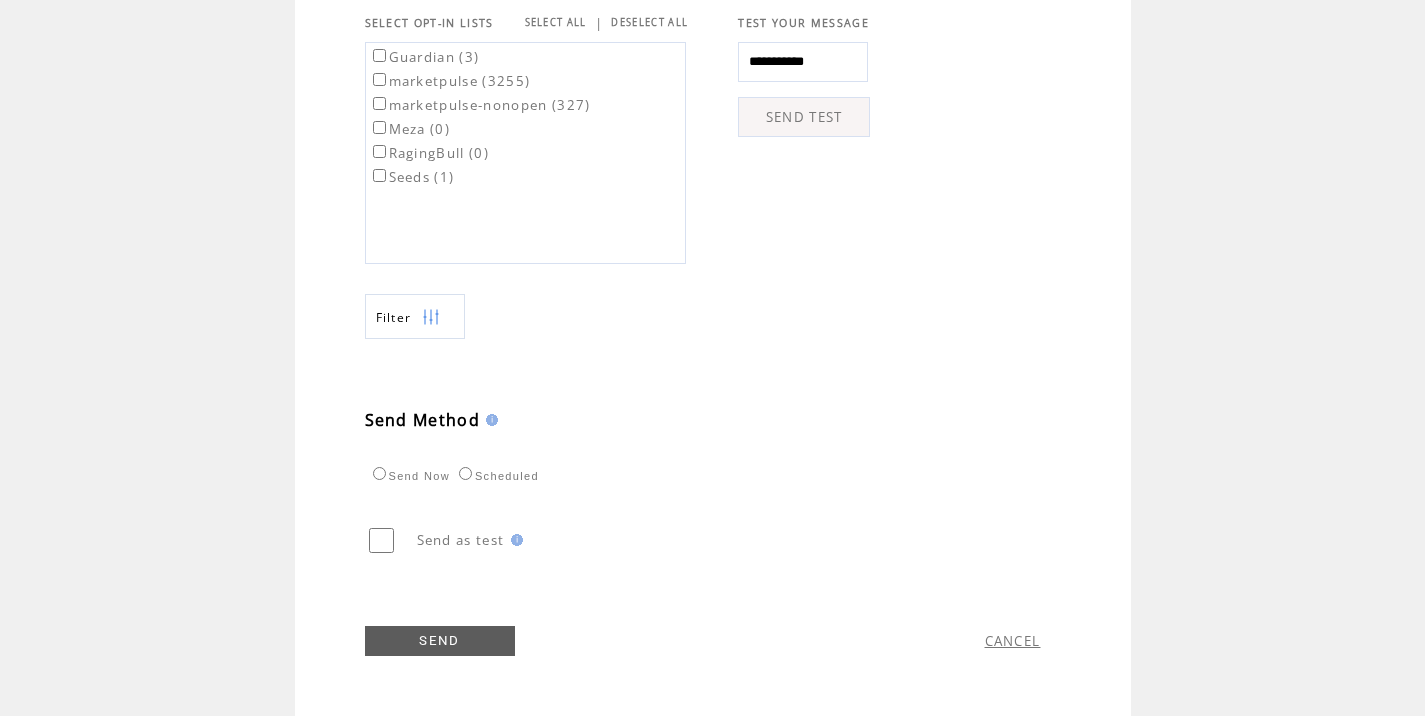click on "SEND TEST" at bounding box center (804, 117) 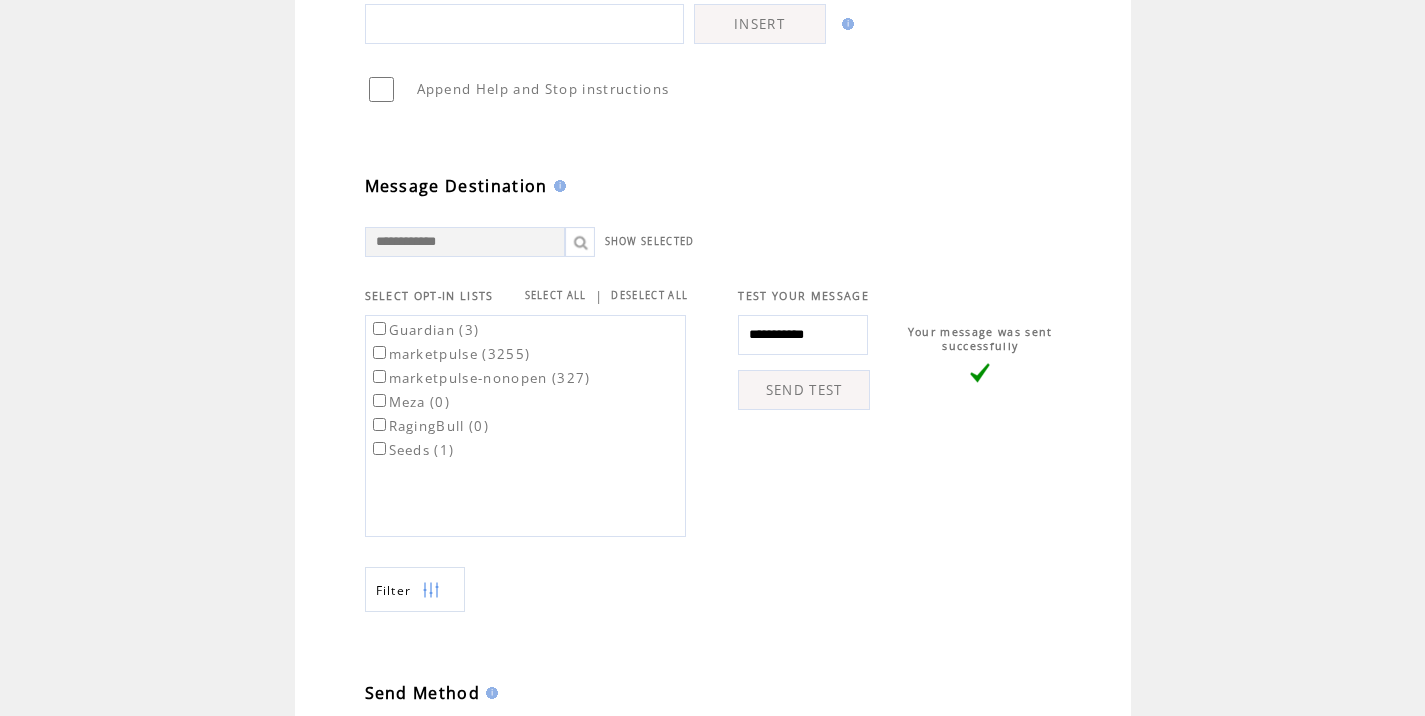 scroll, scrollTop: 537, scrollLeft: 0, axis: vertical 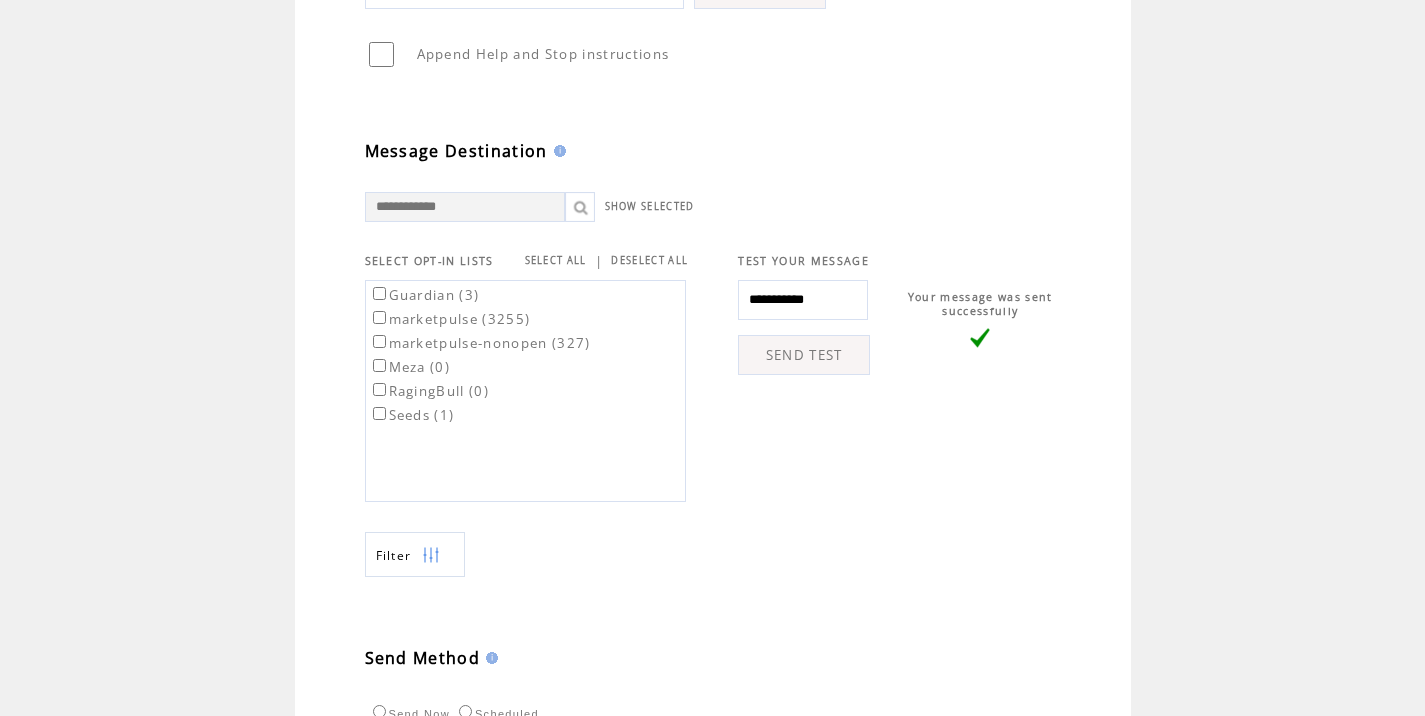 click on "marketpulse (3255)" at bounding box center [450, 319] 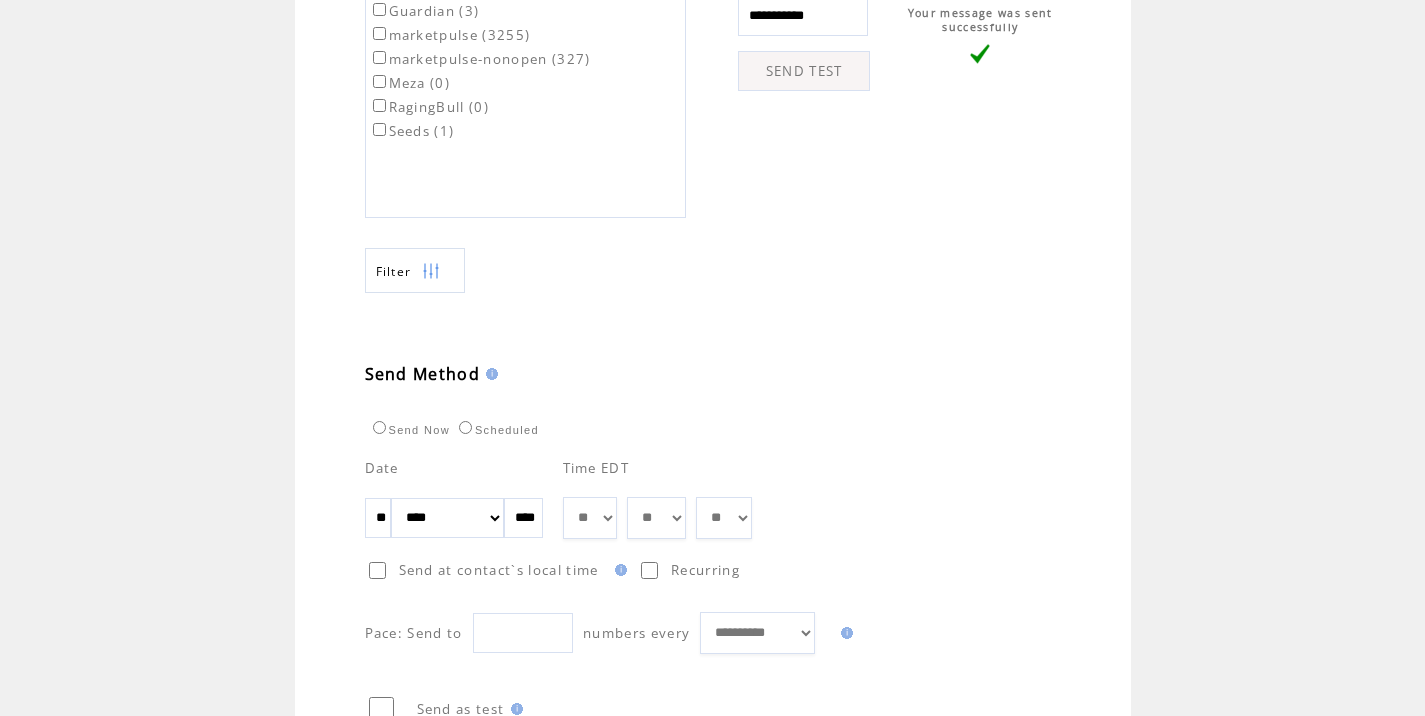 scroll, scrollTop: 989, scrollLeft: 0, axis: vertical 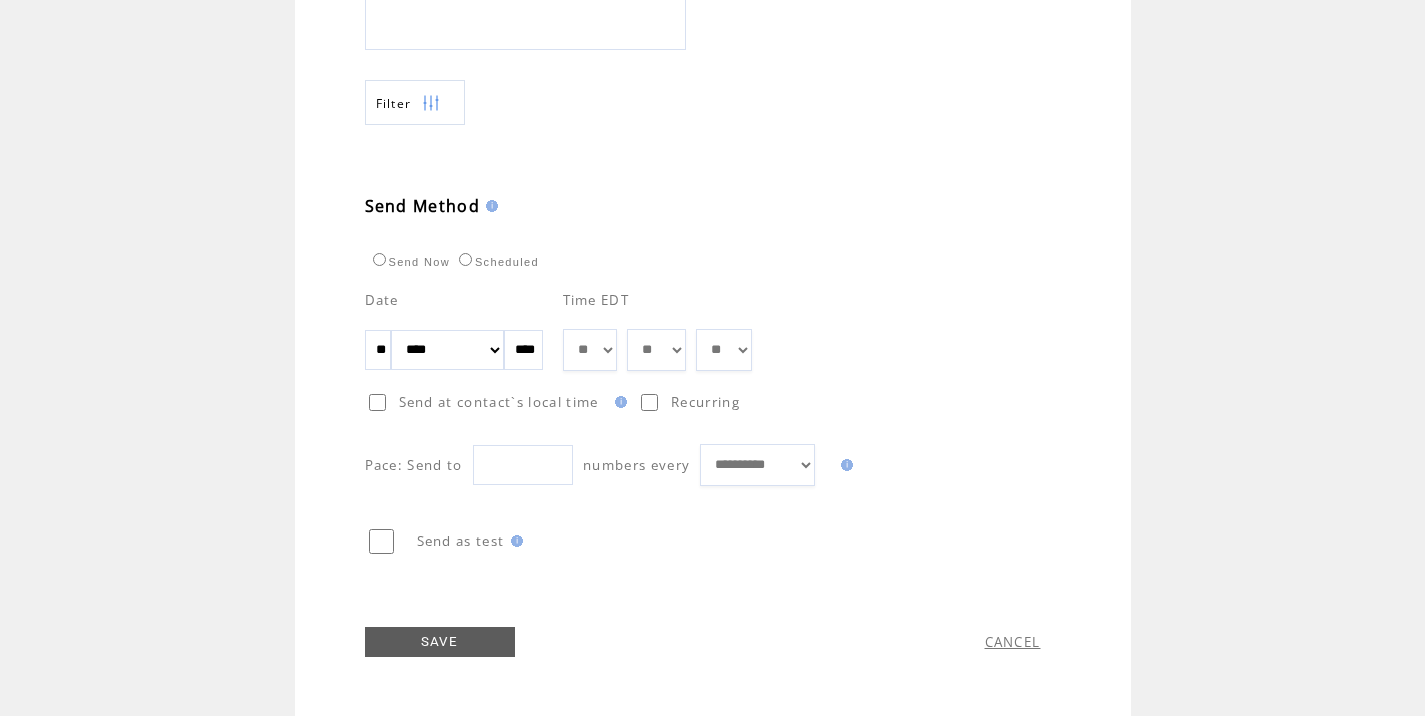click on "** 	 ** 	 ** 	 ** 	 ** 	 ** 	 ** 	 ** 	 ** 	 ** 	 ** 	 ** 	 **" at bounding box center [590, 350] 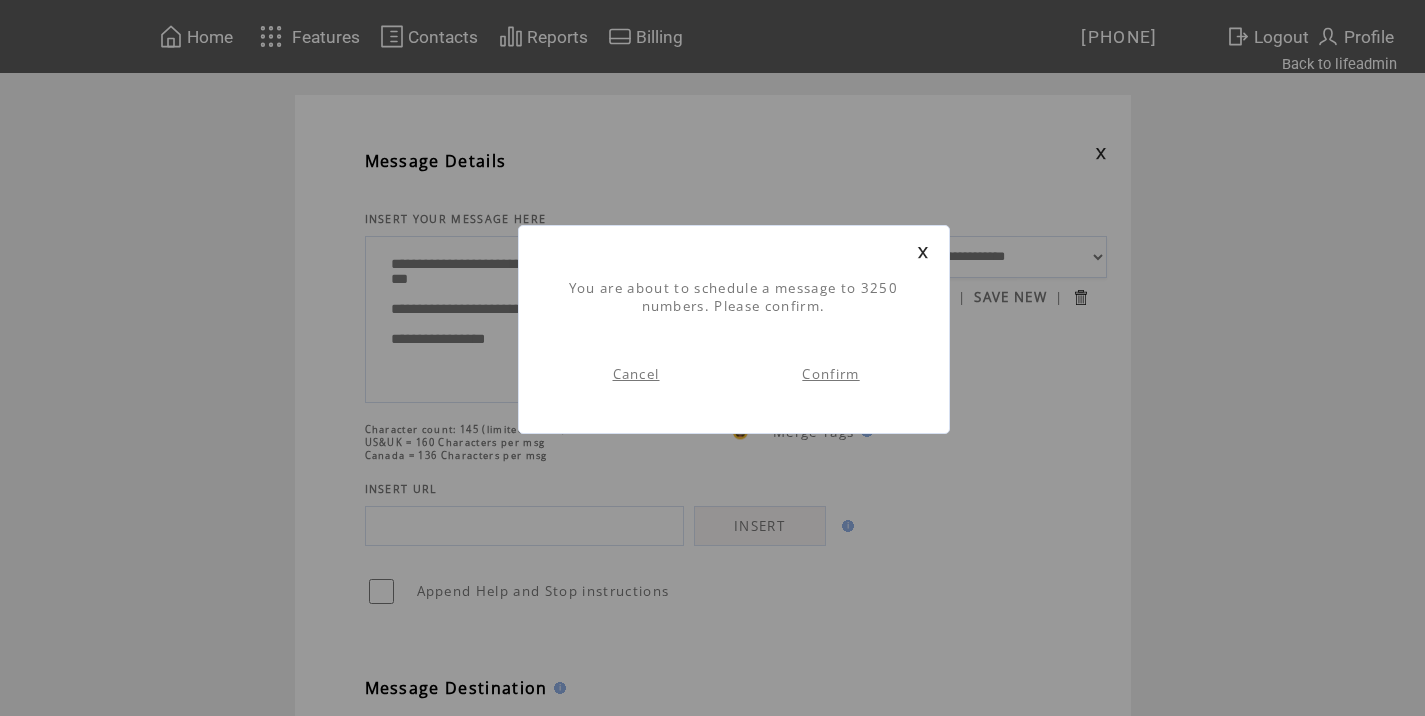 scroll, scrollTop: 1, scrollLeft: 0, axis: vertical 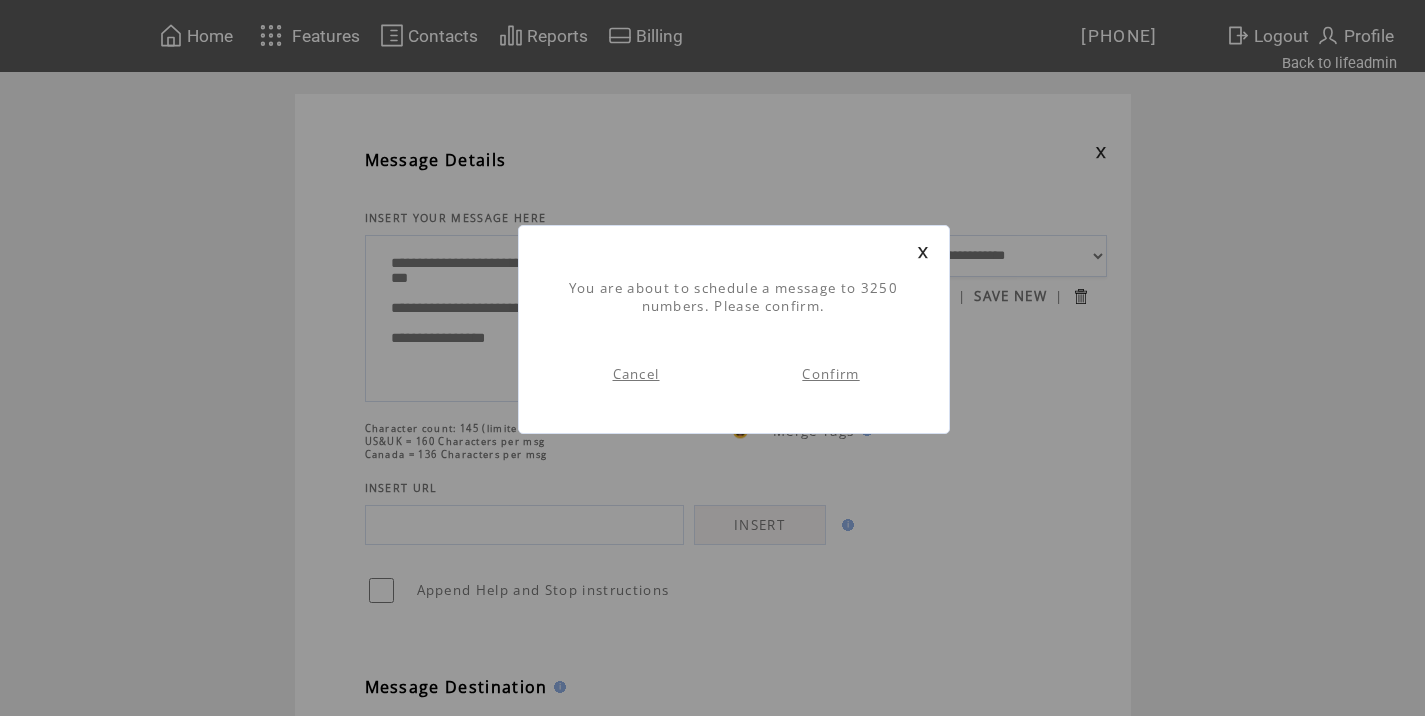 click on "Confirm" at bounding box center (830, 374) 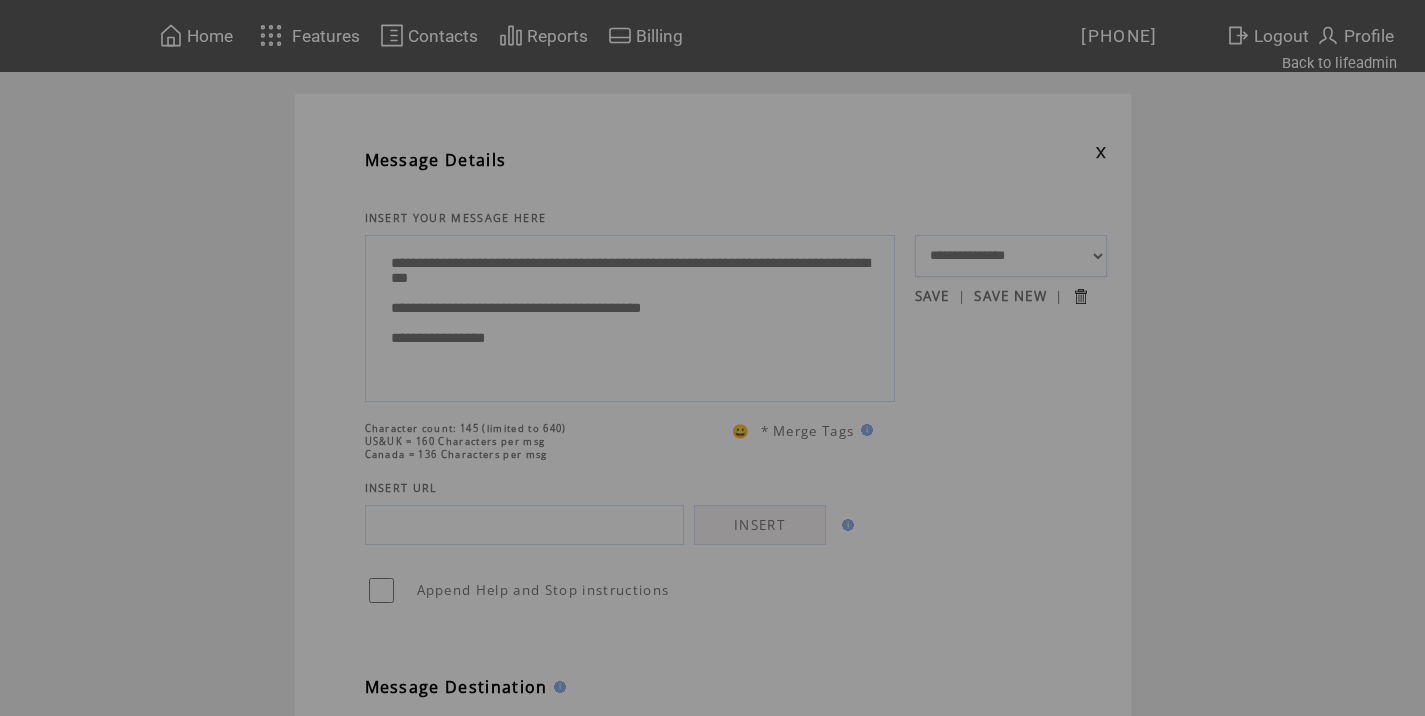 scroll, scrollTop: 0, scrollLeft: 0, axis: both 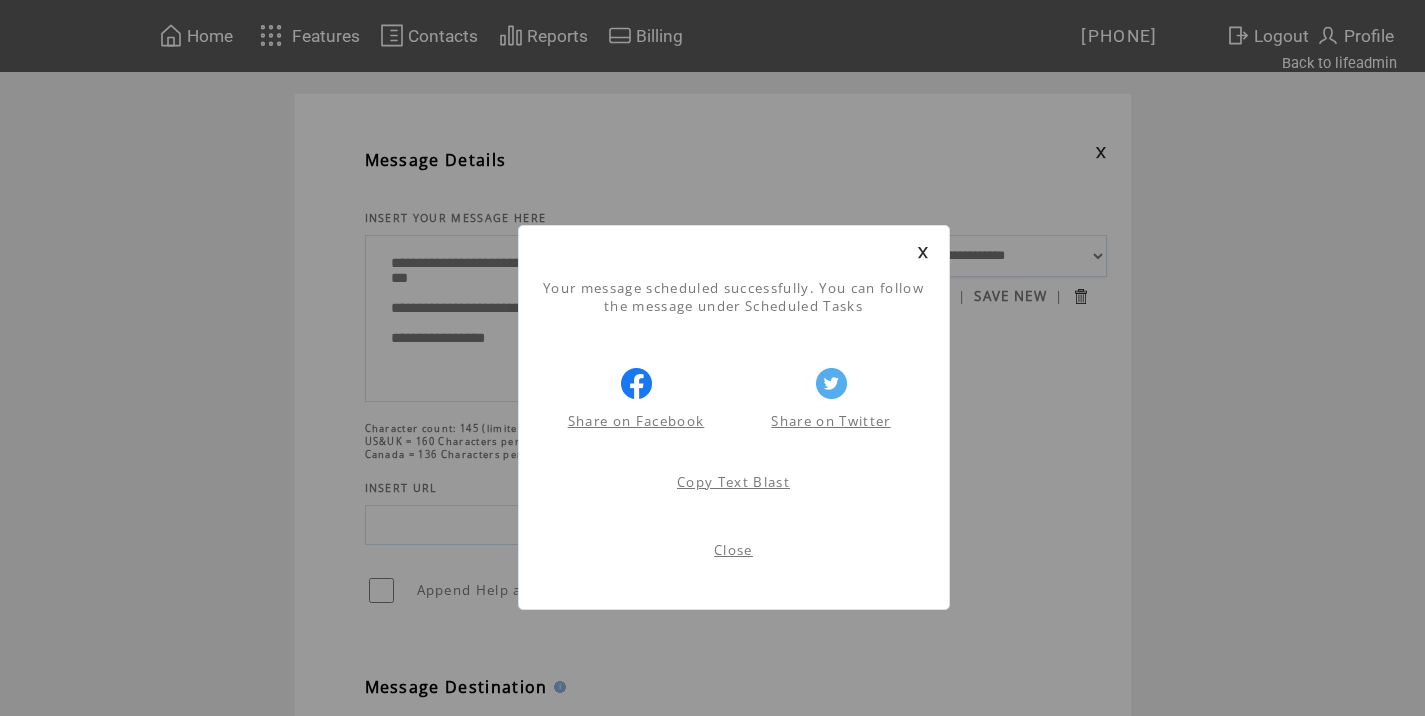 click on "Close" at bounding box center [733, 550] 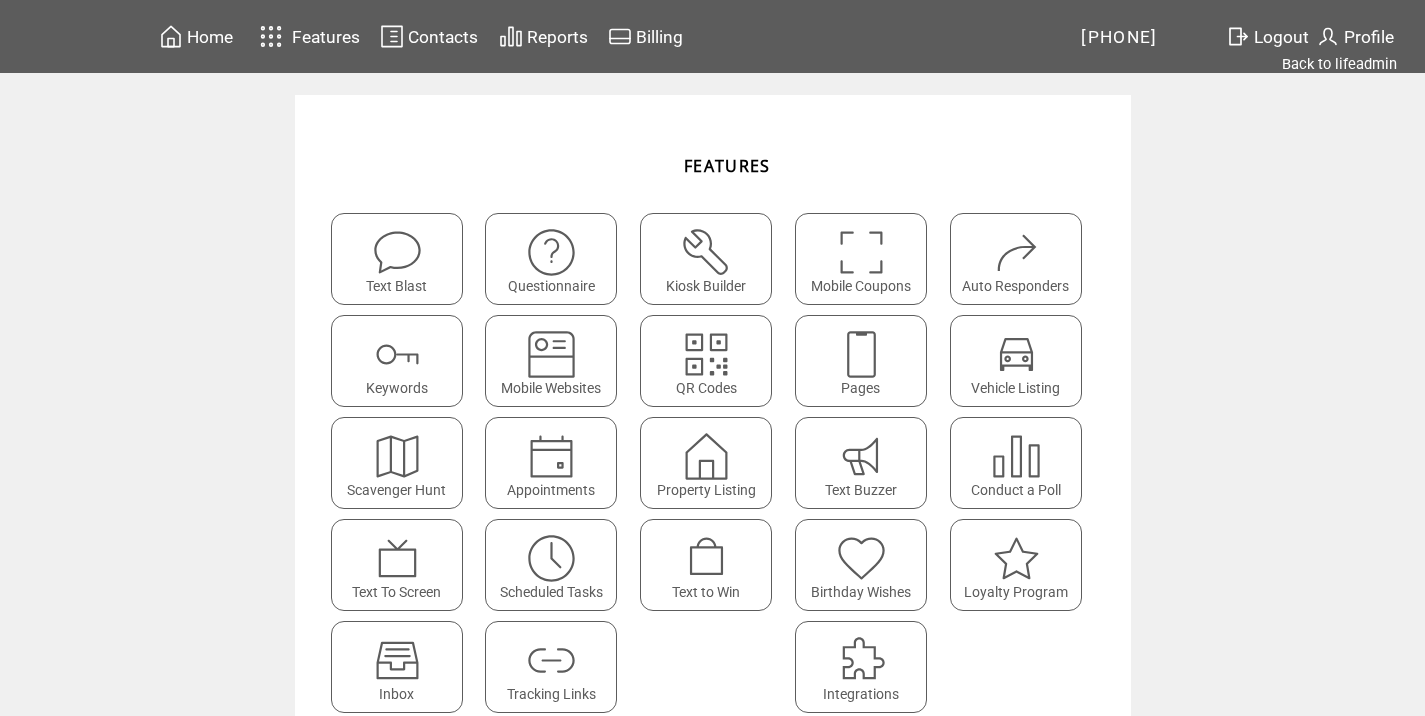 scroll, scrollTop: 0, scrollLeft: 0, axis: both 